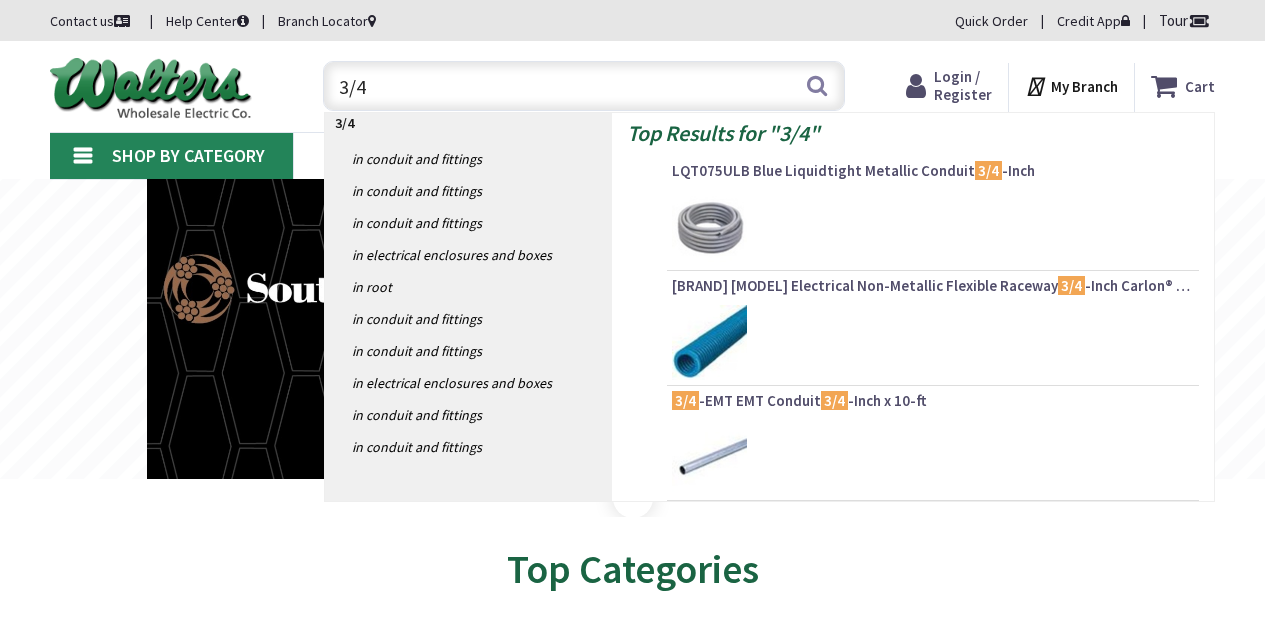 scroll, scrollTop: 0, scrollLeft: 0, axis: both 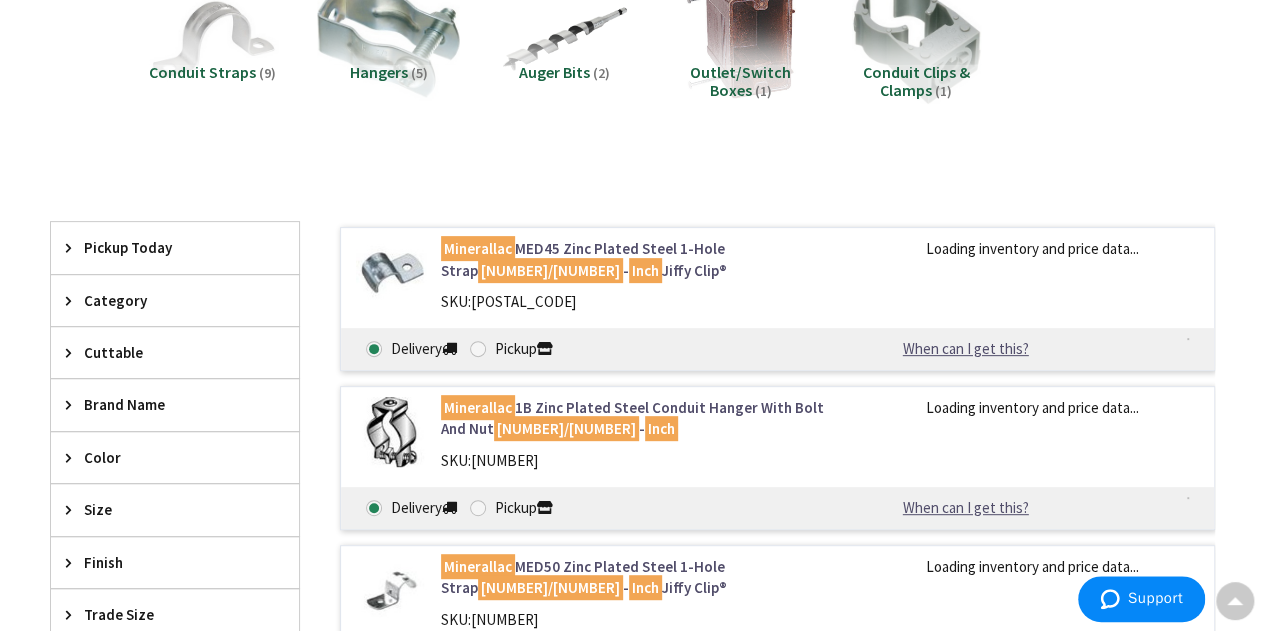 click at bounding box center [212, 39] 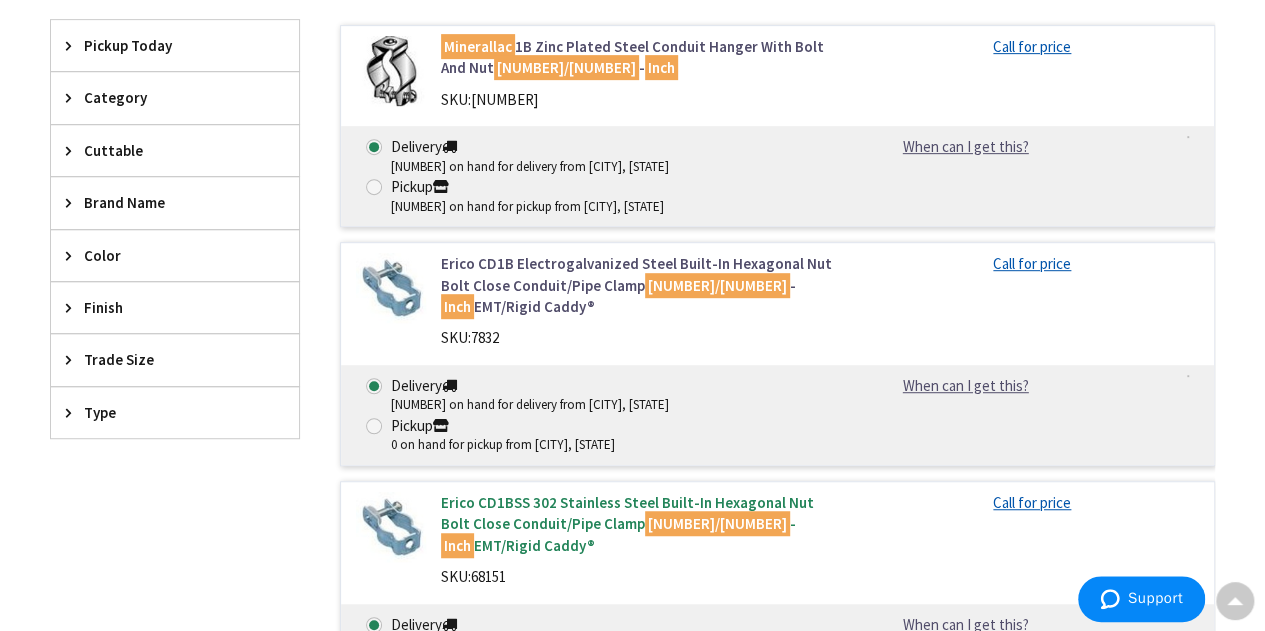 scroll, scrollTop: 442, scrollLeft: 0, axis: vertical 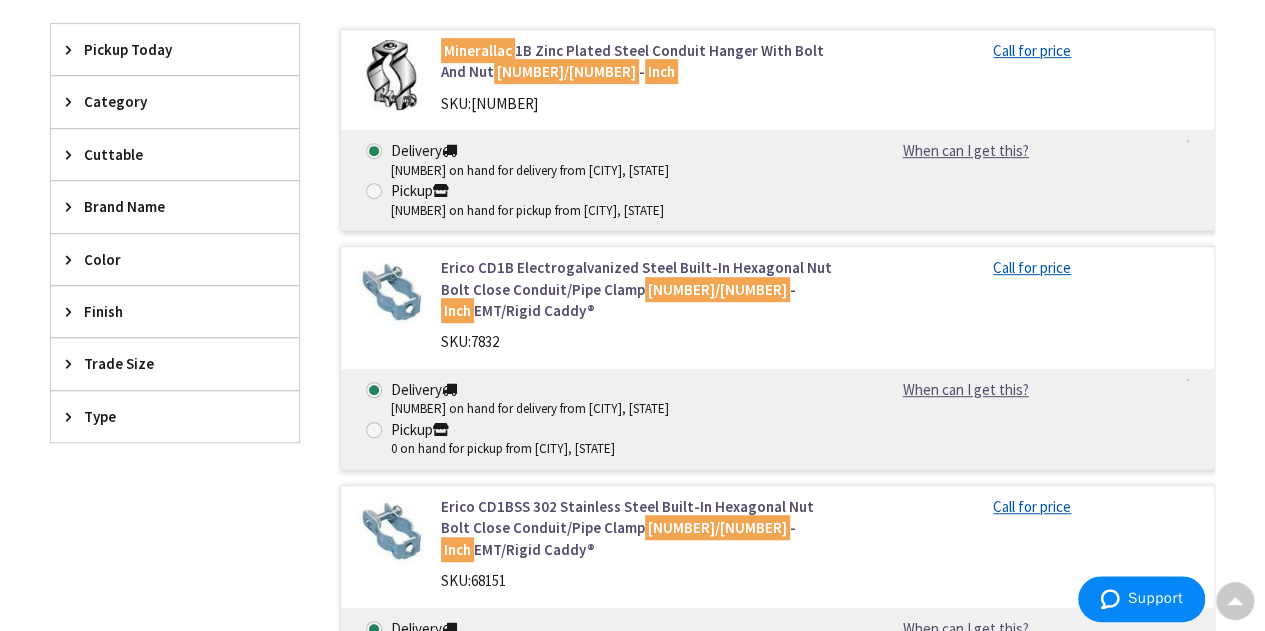 click on "Minerallac  1B Zinc Plated Steel Conduit Hanger With Bolt And Nut  3/4 - Inch" at bounding box center (638, 61) 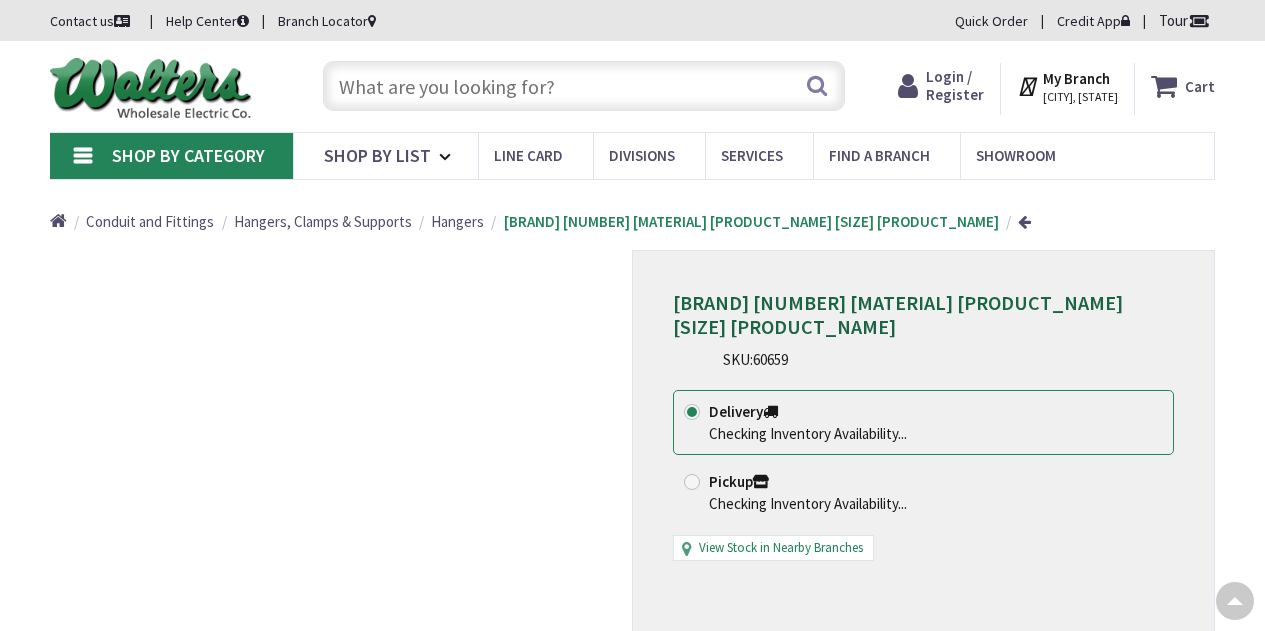 scroll, scrollTop: 122, scrollLeft: 0, axis: vertical 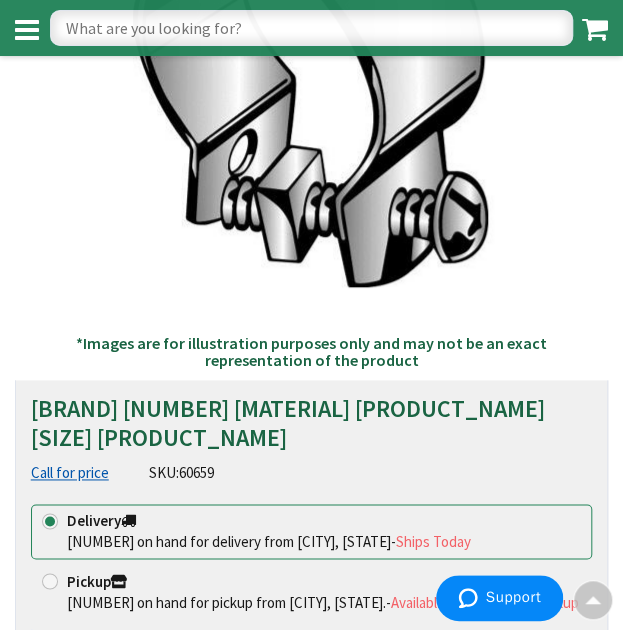click at bounding box center [311, 28] 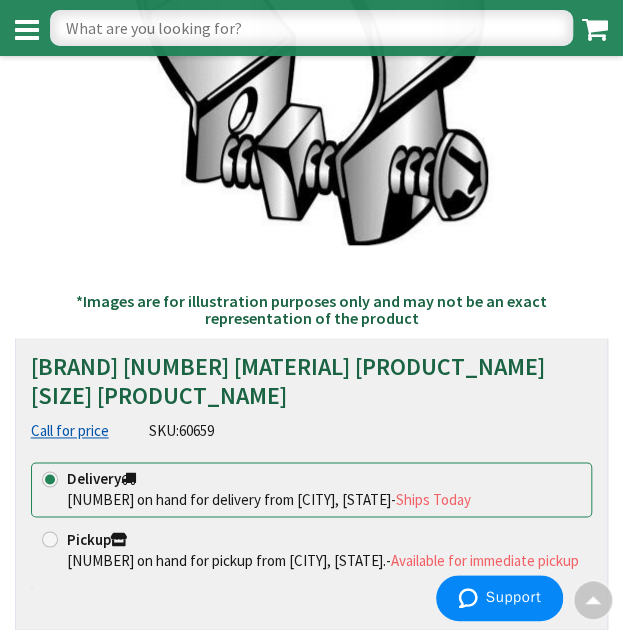 scroll, scrollTop: 402, scrollLeft: 0, axis: vertical 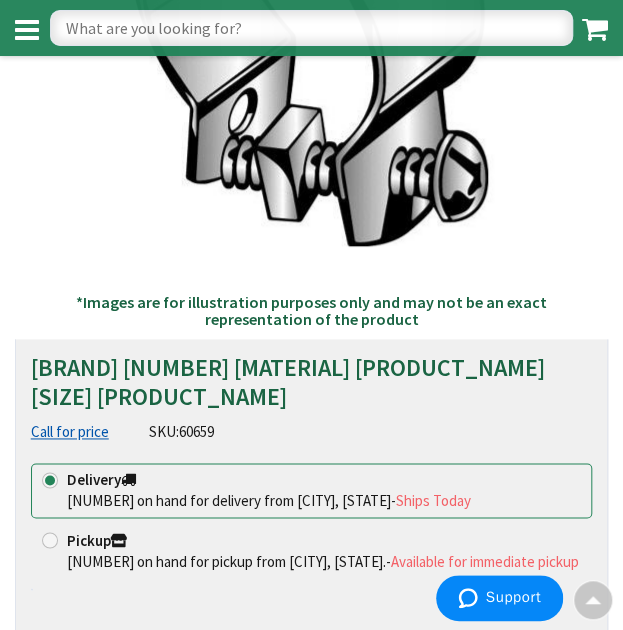 drag, startPoint x: 179, startPoint y: 431, endPoint x: 218, endPoint y: 433, distance: 39.051247 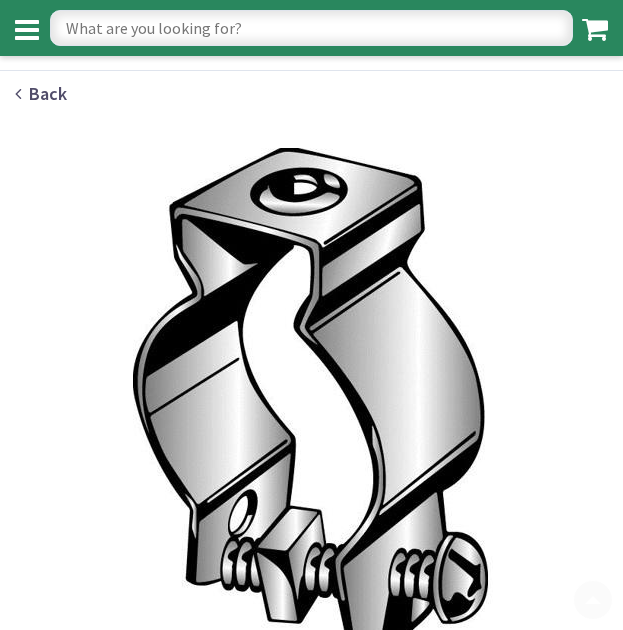 scroll, scrollTop: 361, scrollLeft: 0, axis: vertical 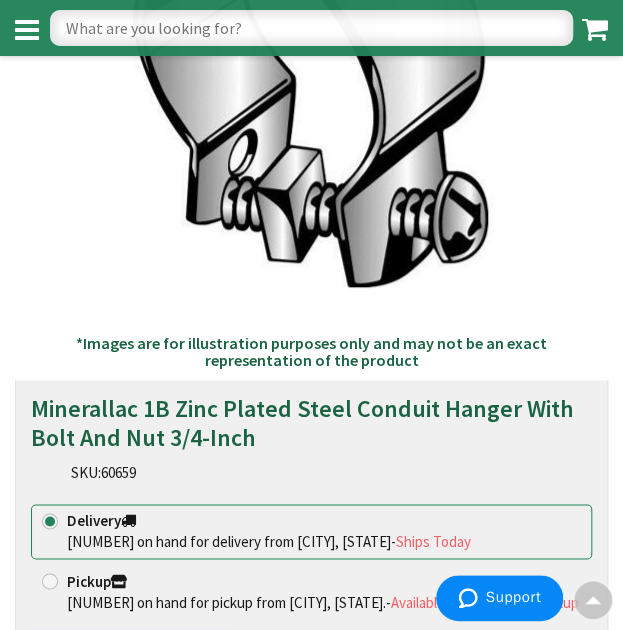 click on "Search" at bounding box center [311, 28] 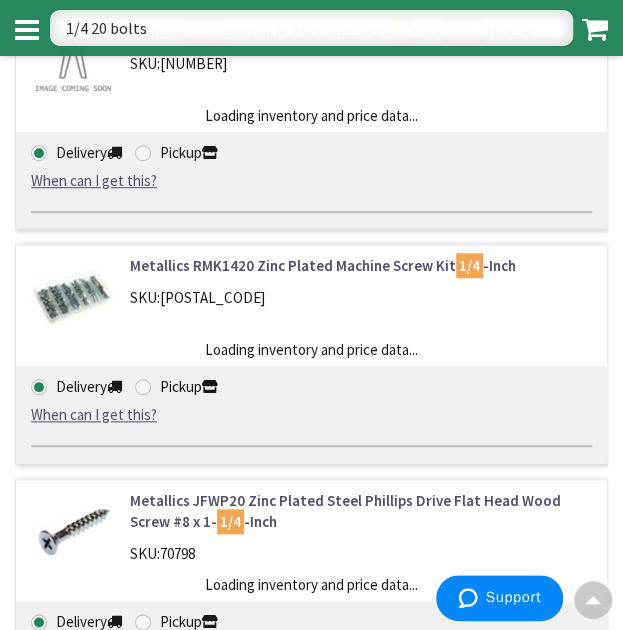 scroll, scrollTop: 204, scrollLeft: 0, axis: vertical 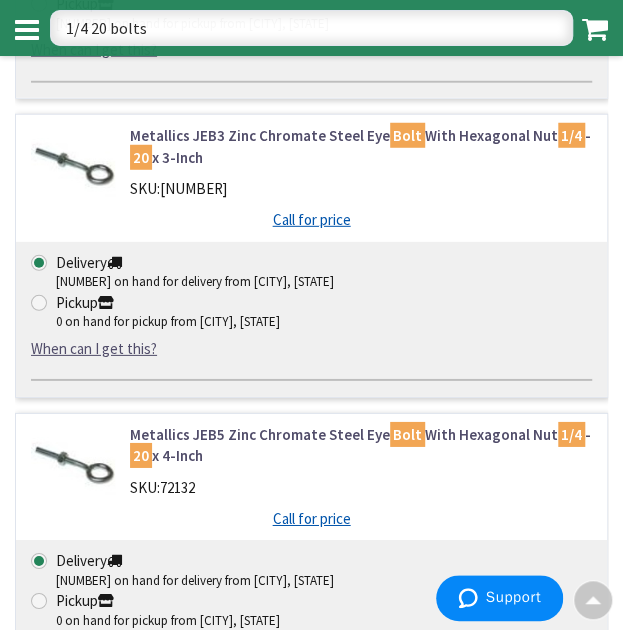 click on "1/4 20 bolts" at bounding box center [311, 28] 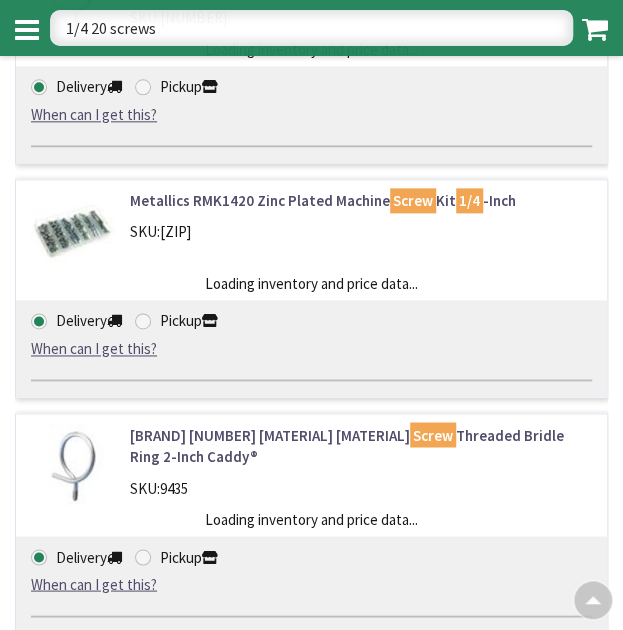 scroll, scrollTop: 504, scrollLeft: 0, axis: vertical 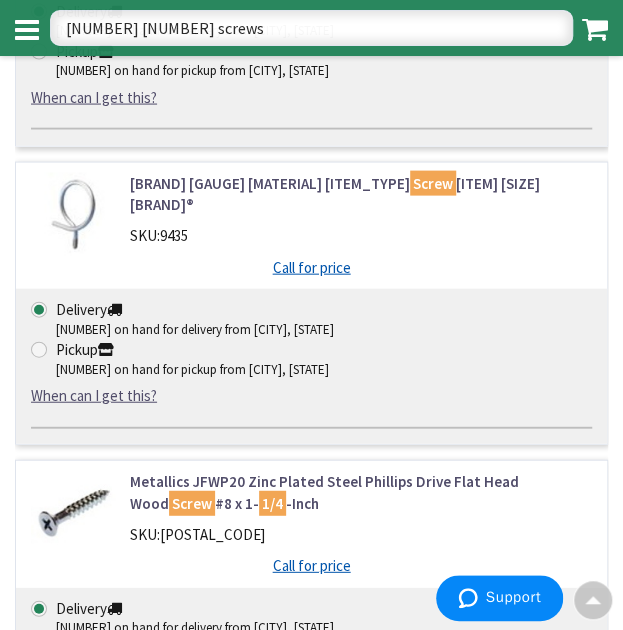 click on "1/4 20 screws" at bounding box center [311, 28] 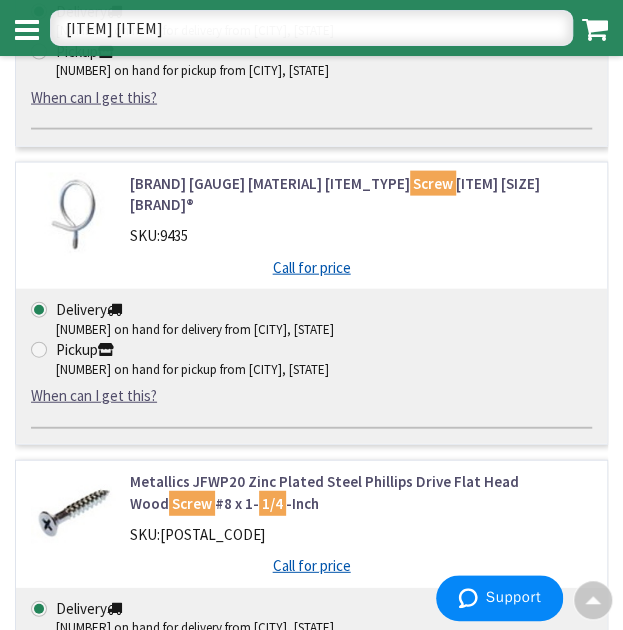 type on "beam clampas" 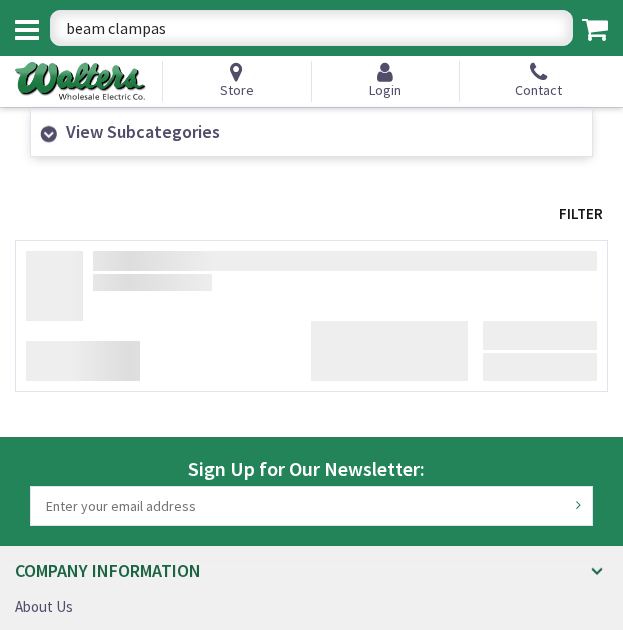 scroll, scrollTop: 0, scrollLeft: 0, axis: both 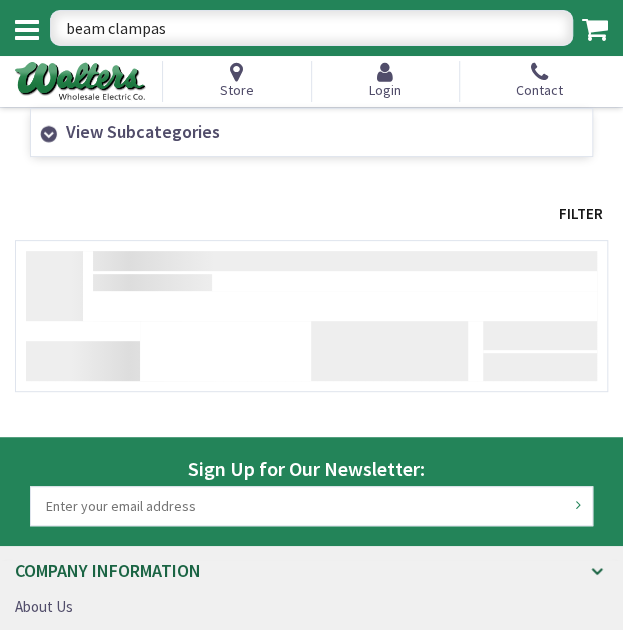 click on "beam clampas" at bounding box center [311, 28] 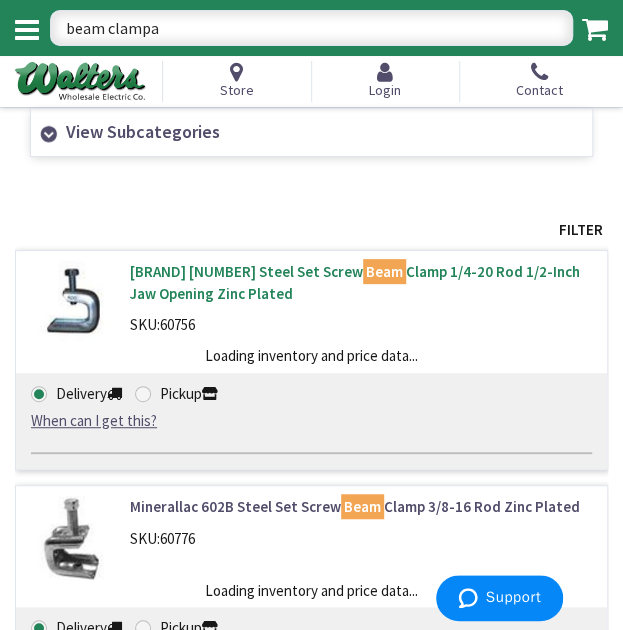 type on "beam clampa" 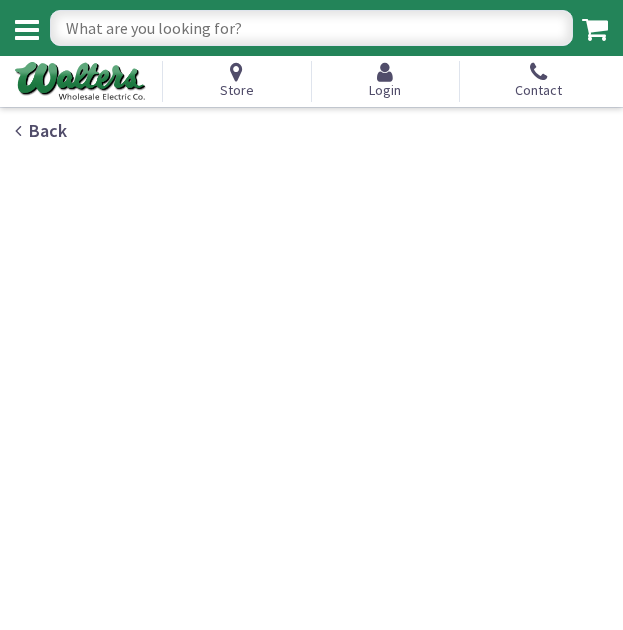 scroll, scrollTop: 0, scrollLeft: 0, axis: both 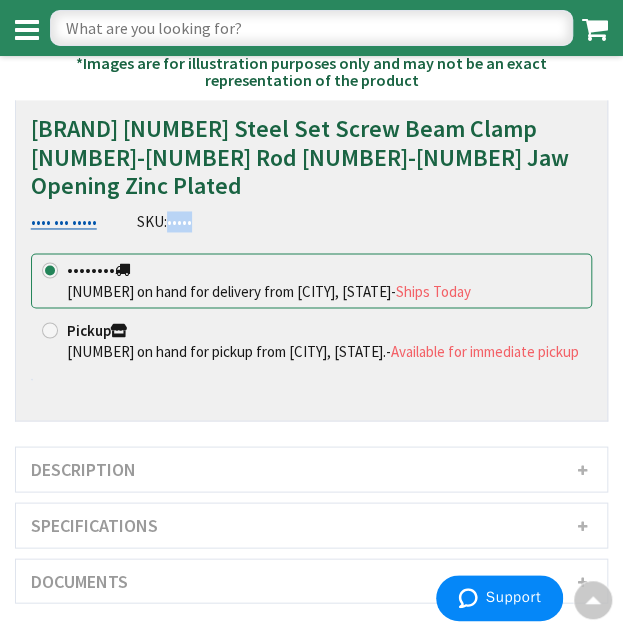 drag, startPoint x: 184, startPoint y: 196, endPoint x: 219, endPoint y: 200, distance: 35.22783 